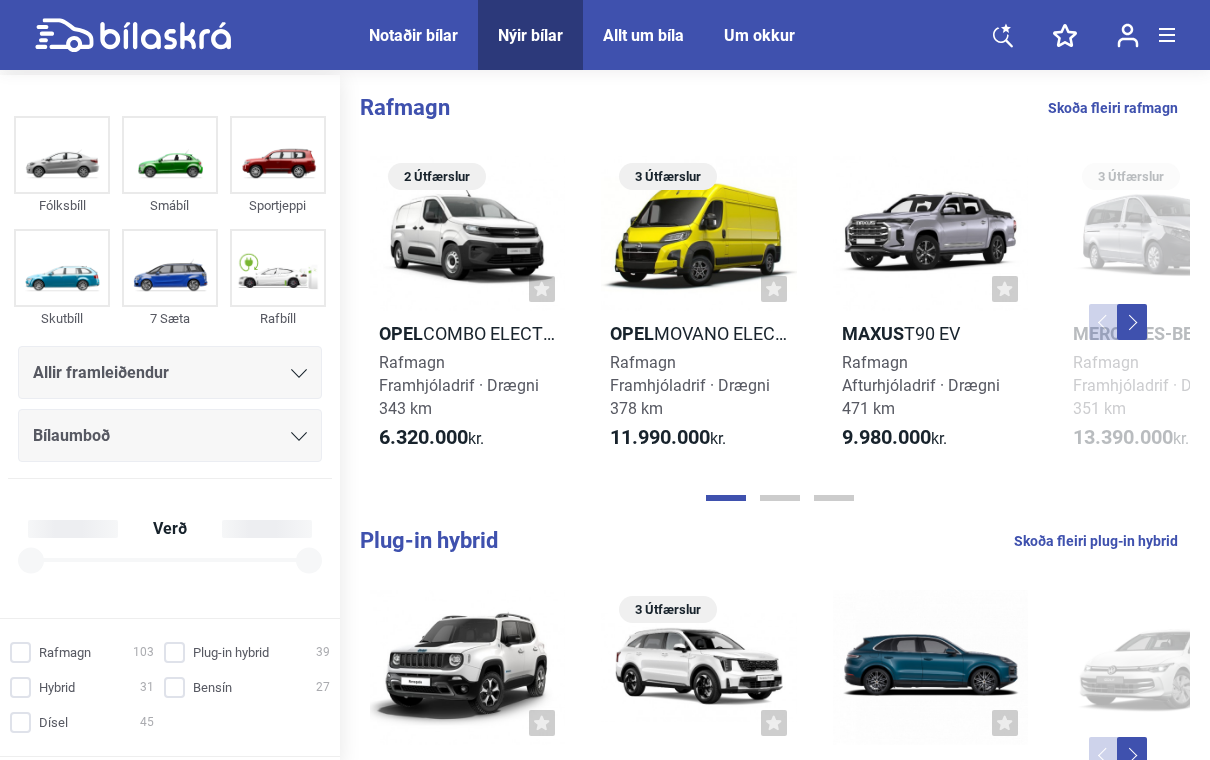scroll, scrollTop: 0, scrollLeft: 0, axis: both 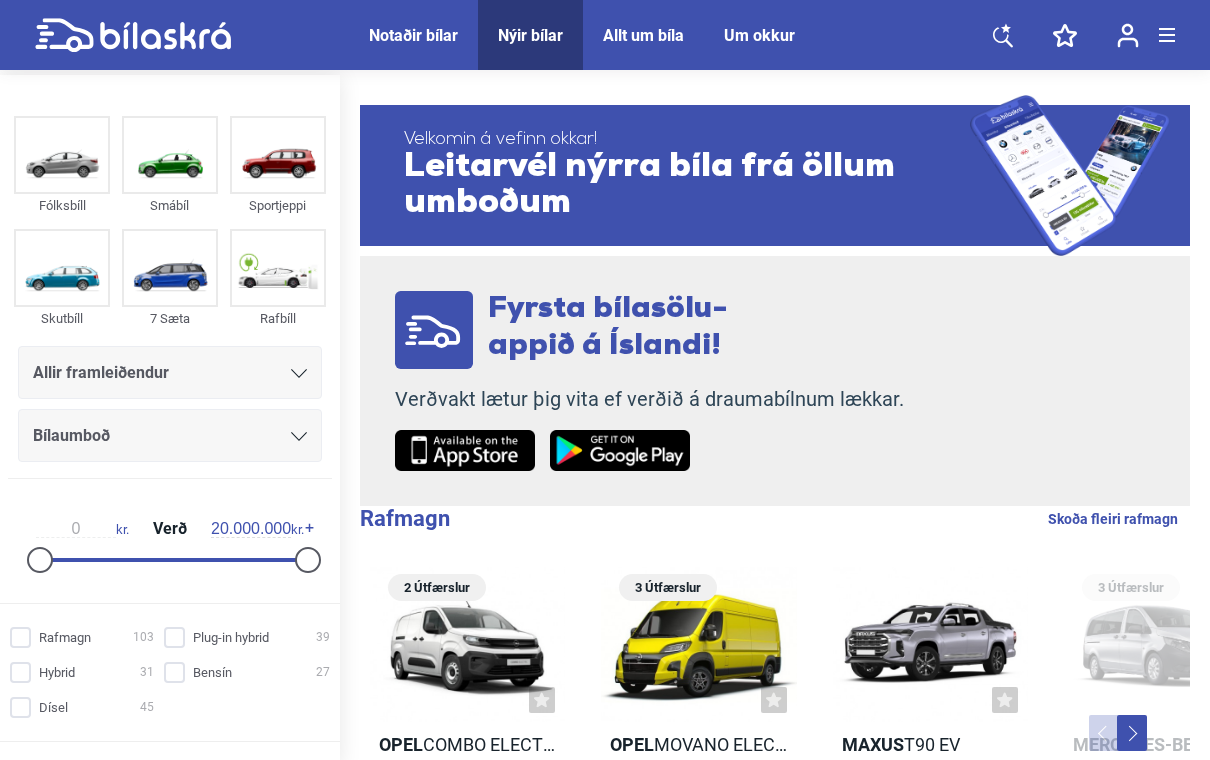 click at bounding box center [278, 268] 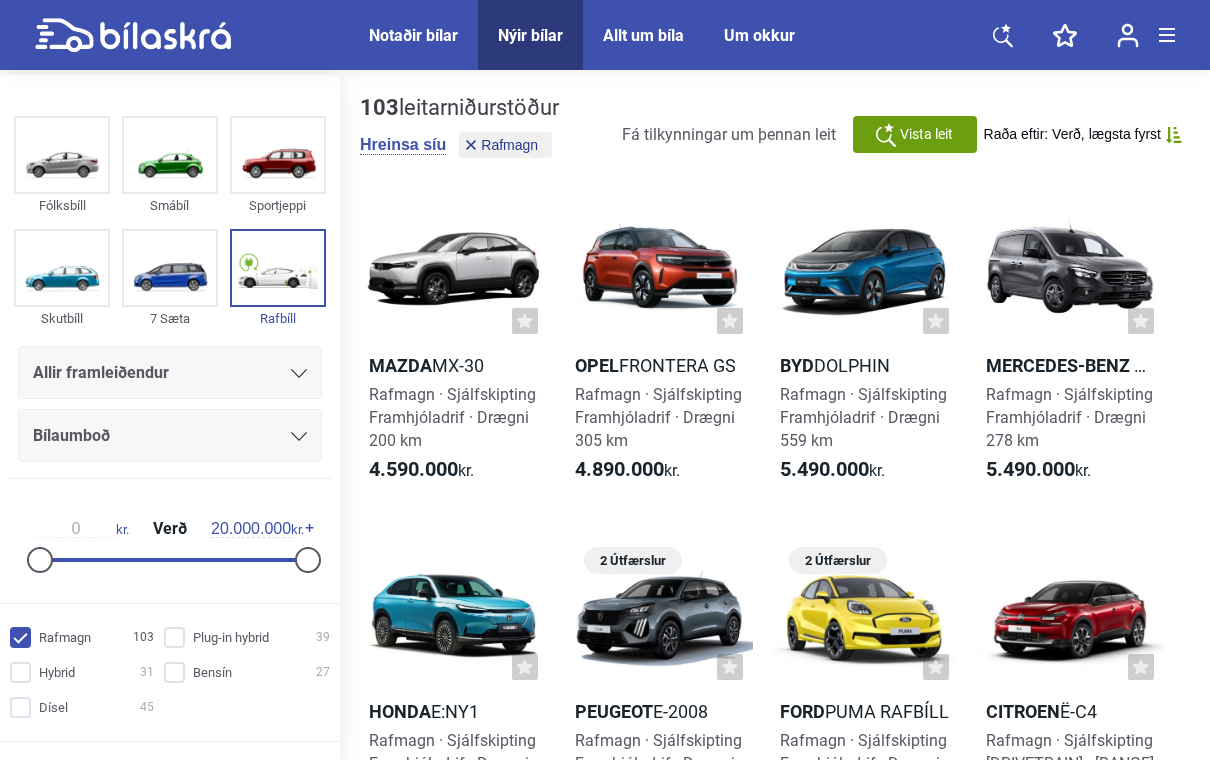click at bounding box center (278, 268) 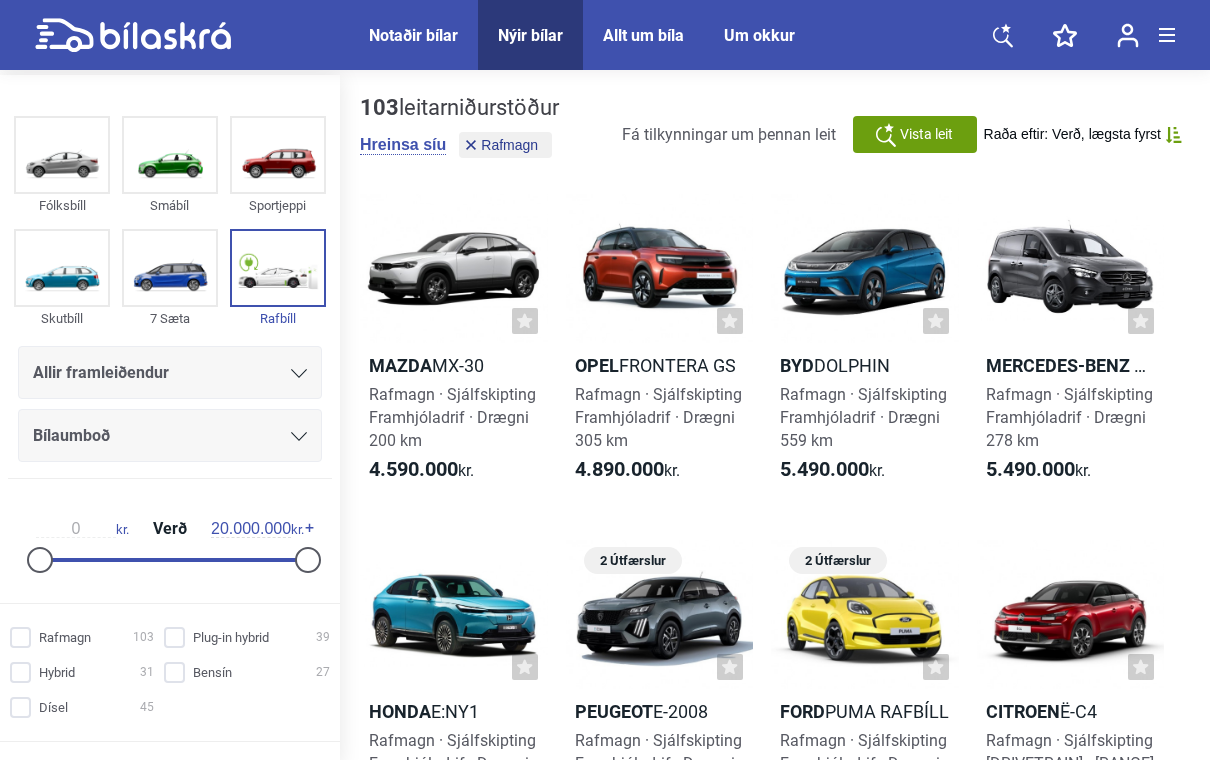 checkbox on "false" 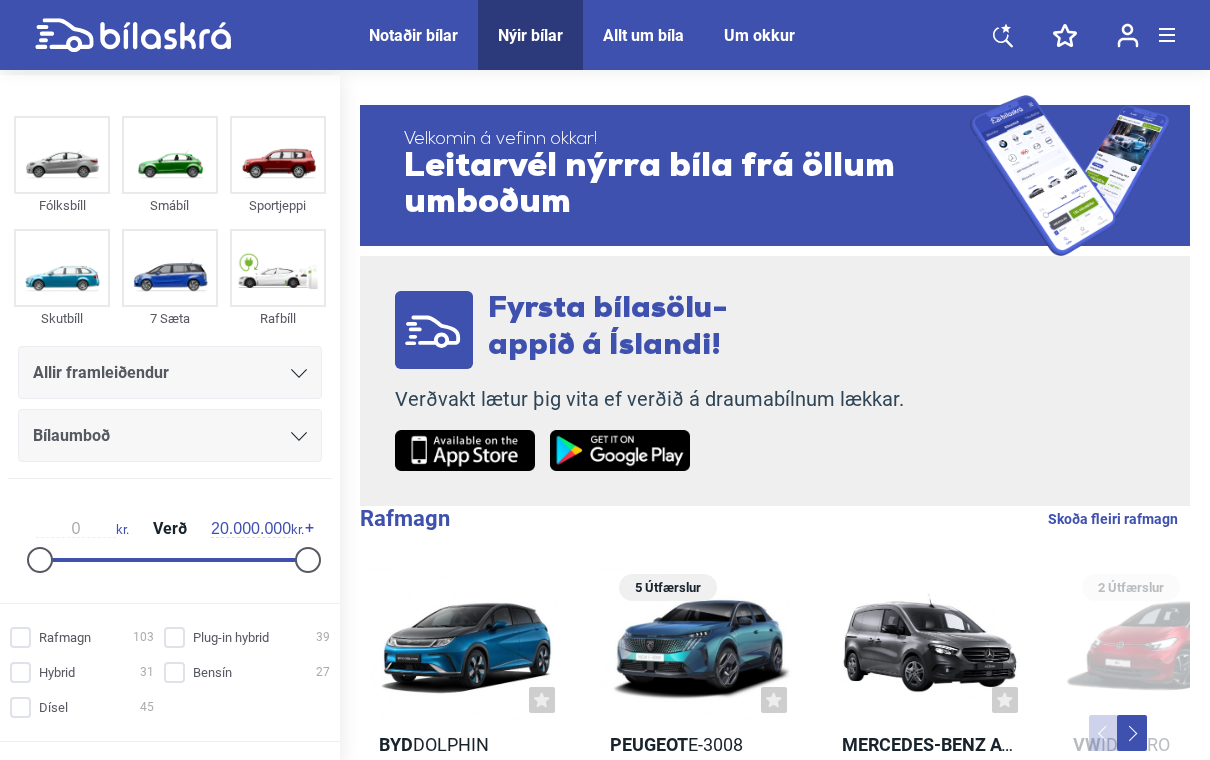 click on "Allir framleiðendur" at bounding box center [101, 373] 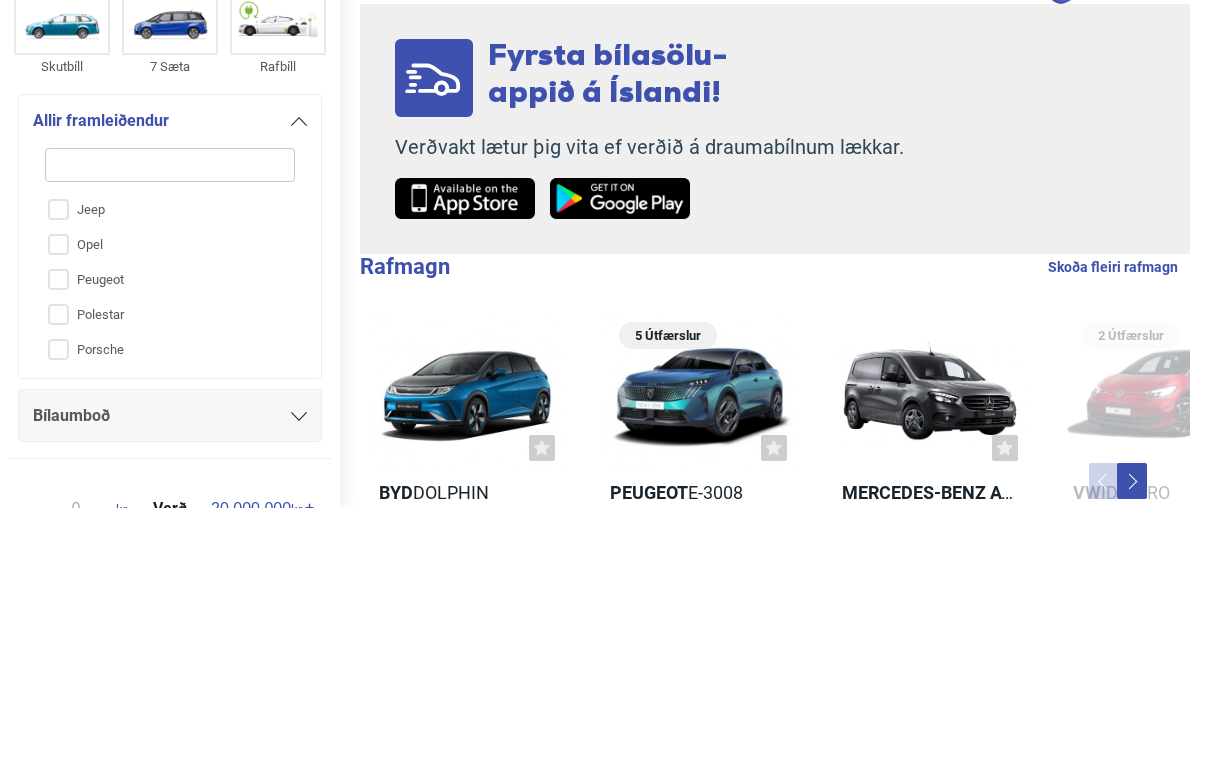 type on "P" 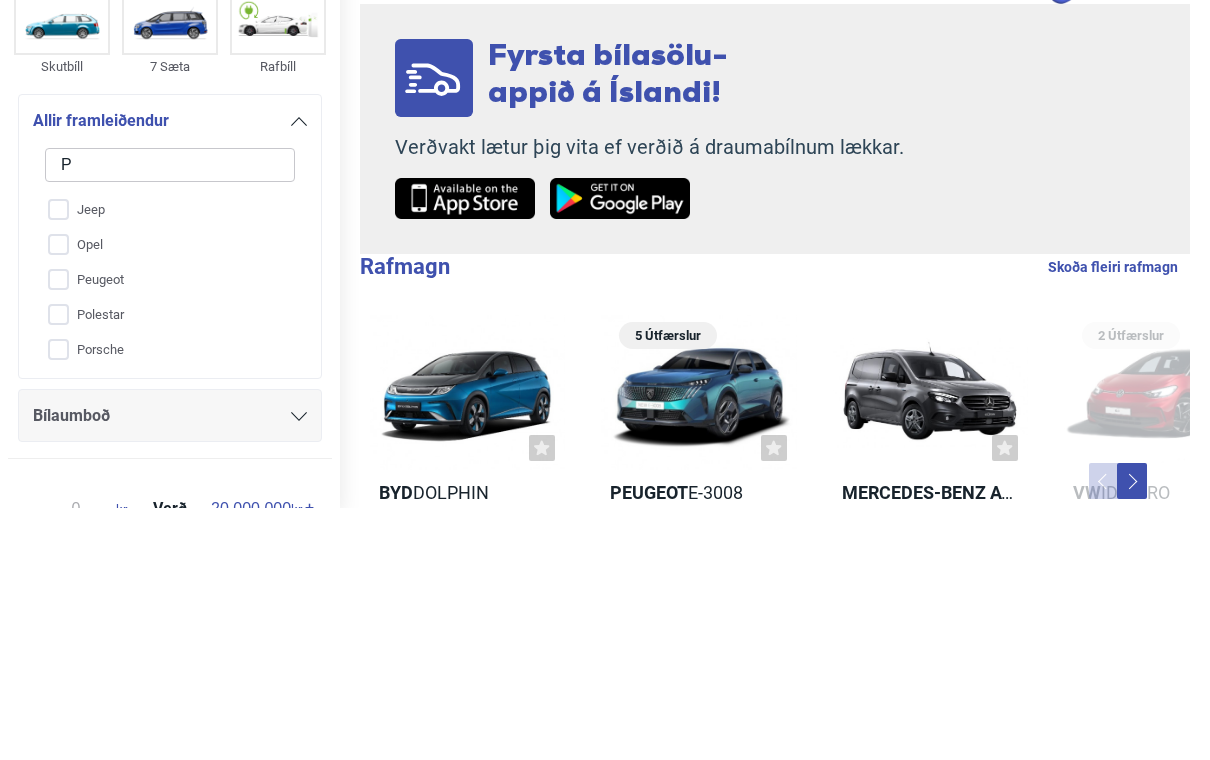 type on "Po" 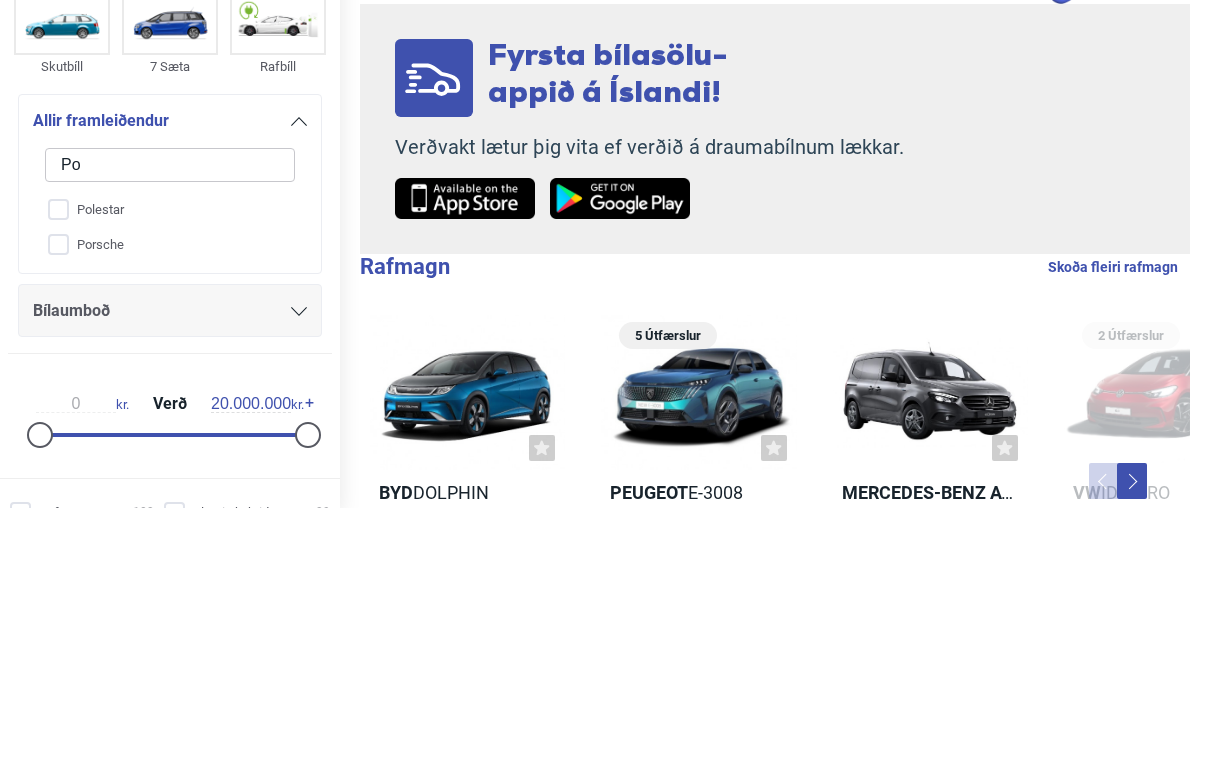type on "Do" 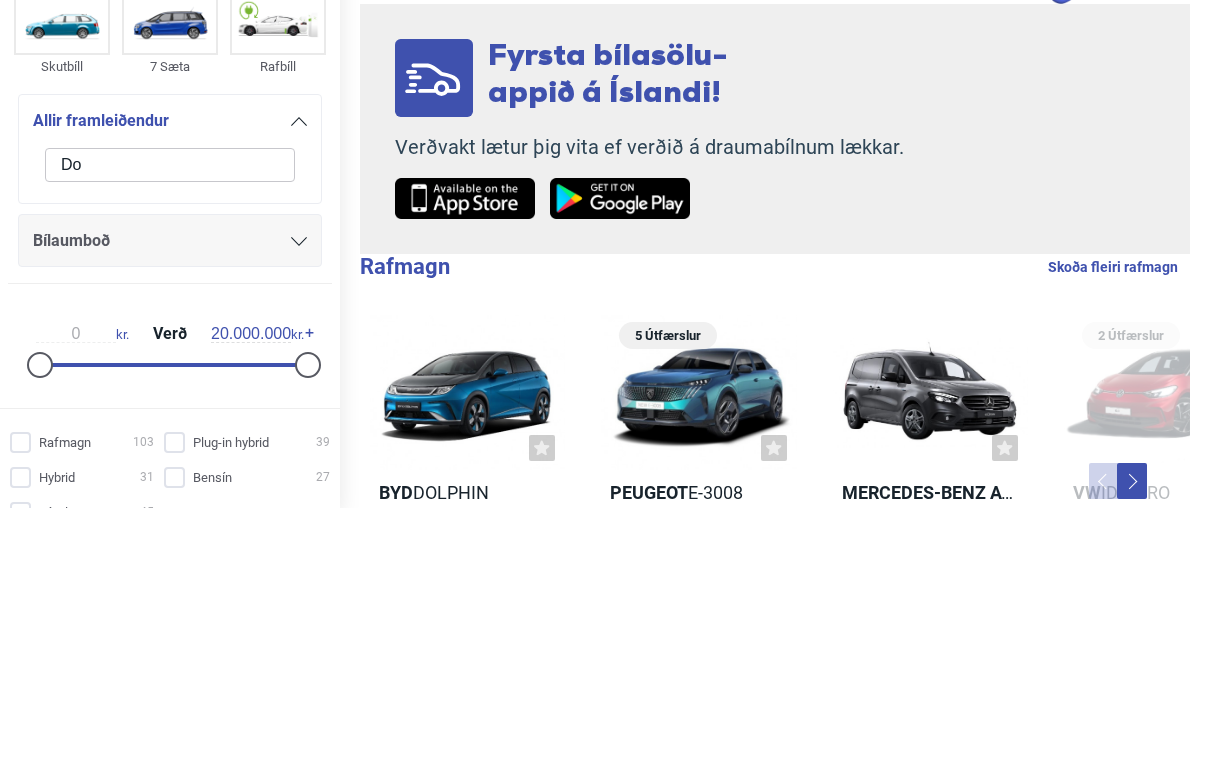 scroll, scrollTop: 252, scrollLeft: 0, axis: vertical 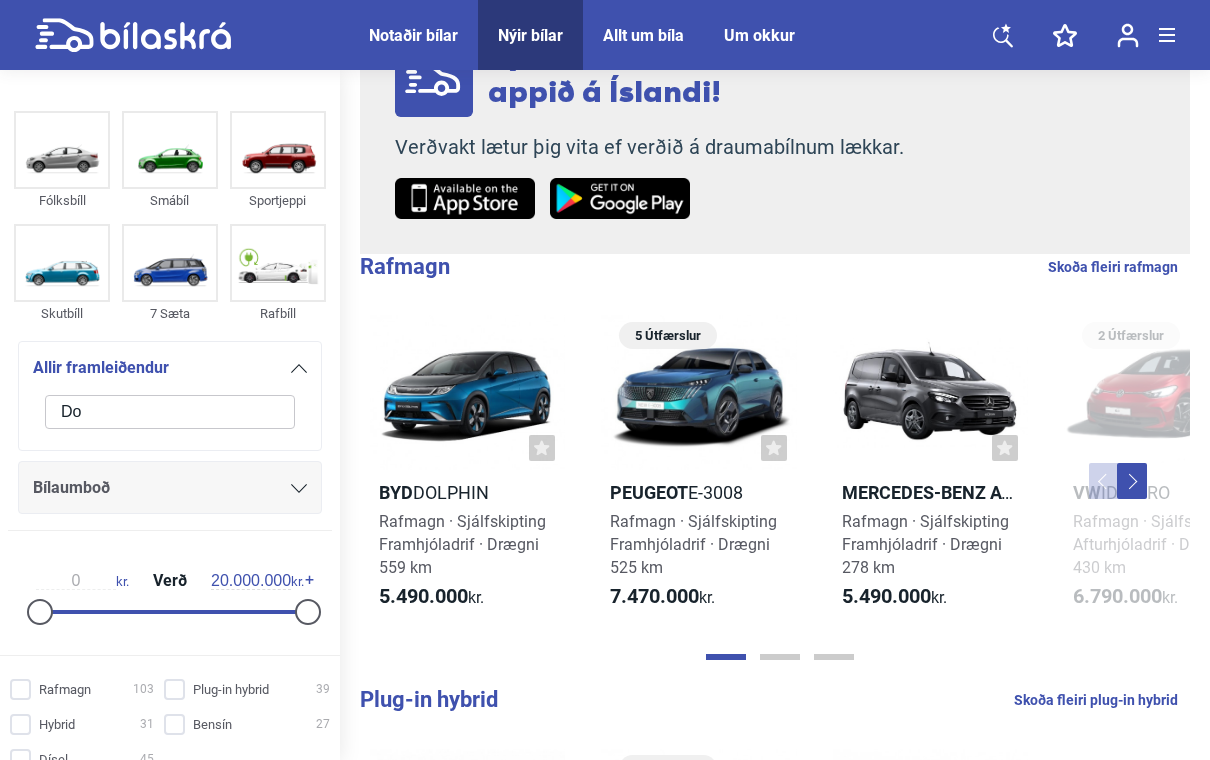 click on "Do" at bounding box center [170, 412] 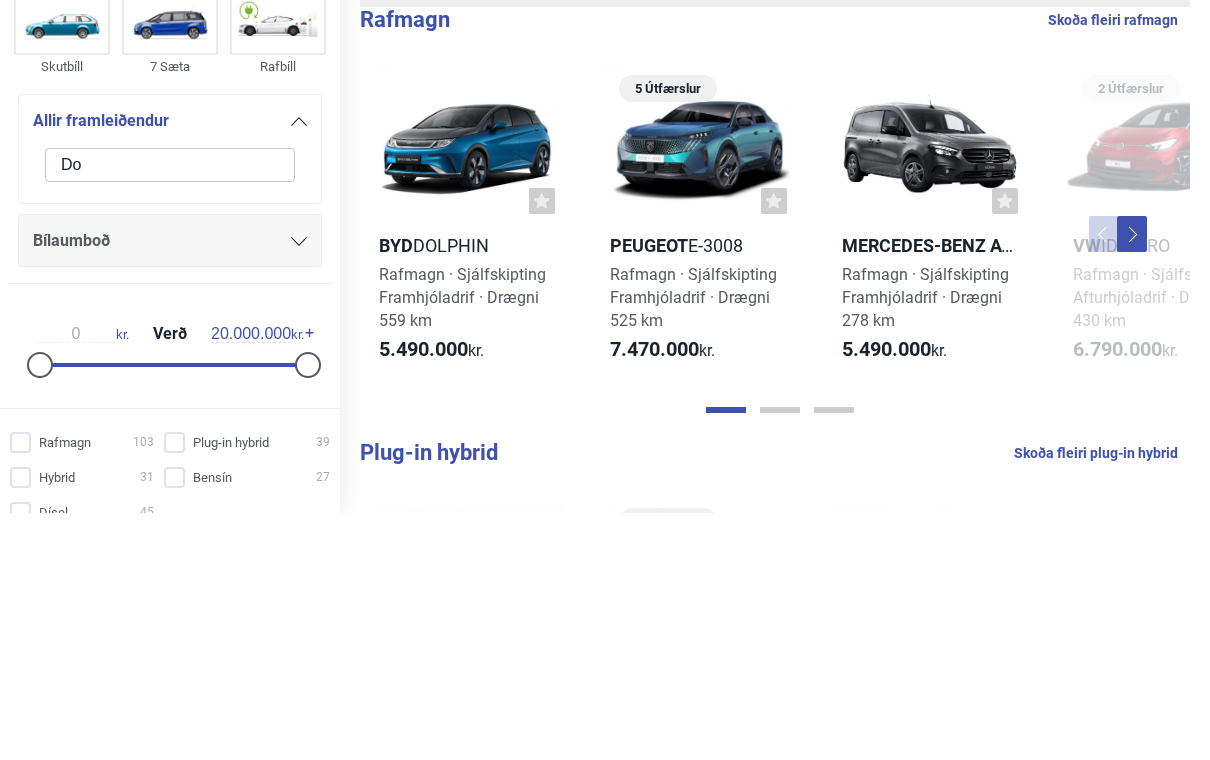 type on "D" 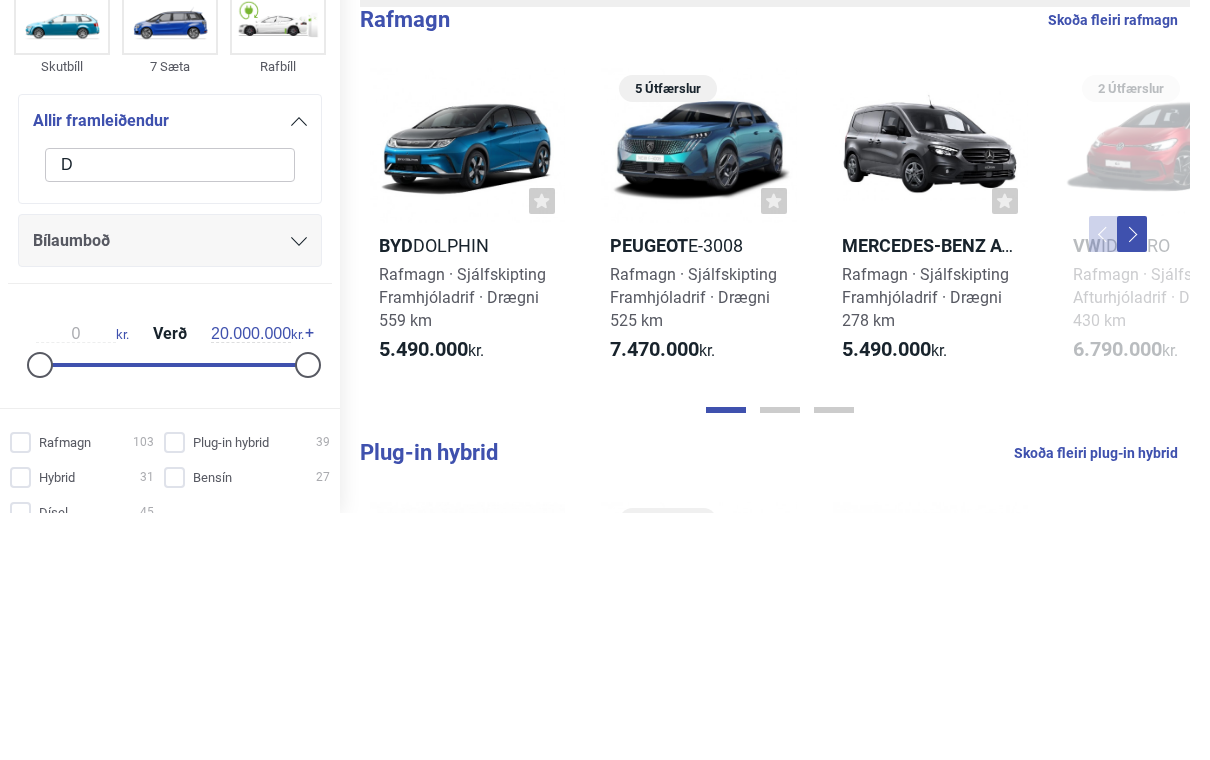 checkbox on "false" 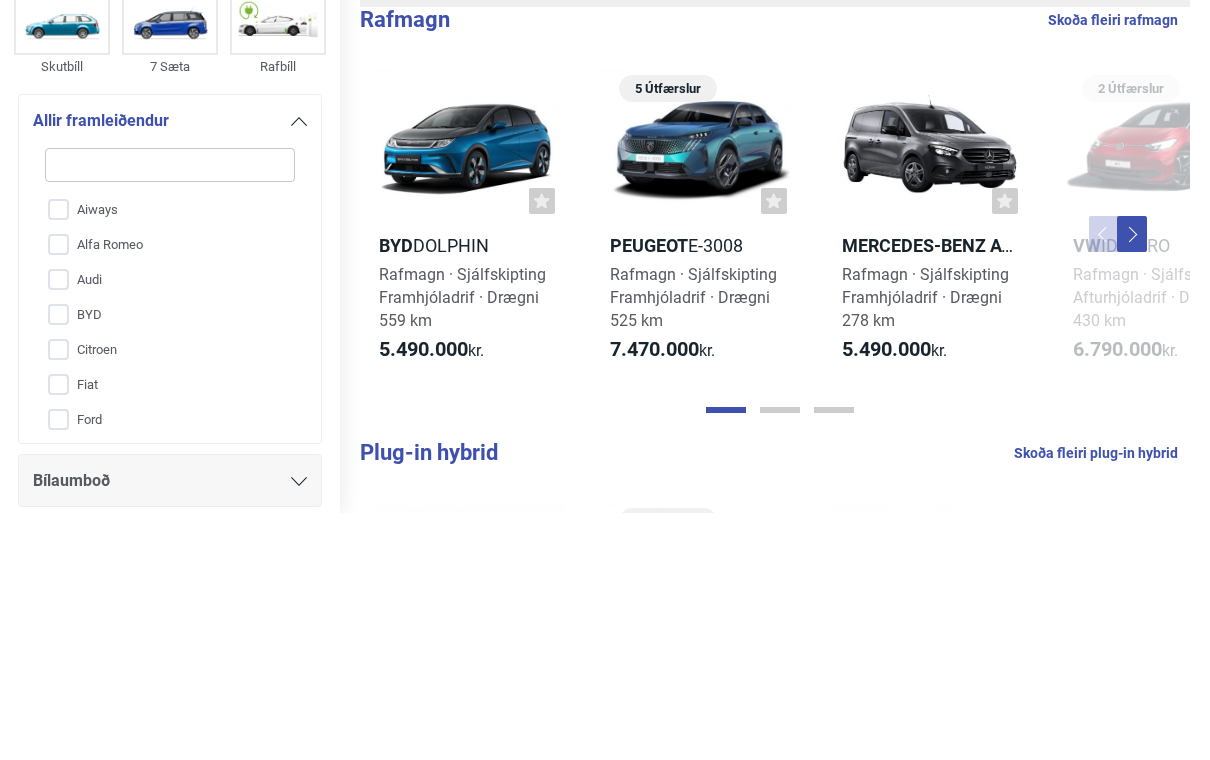 type on "P" 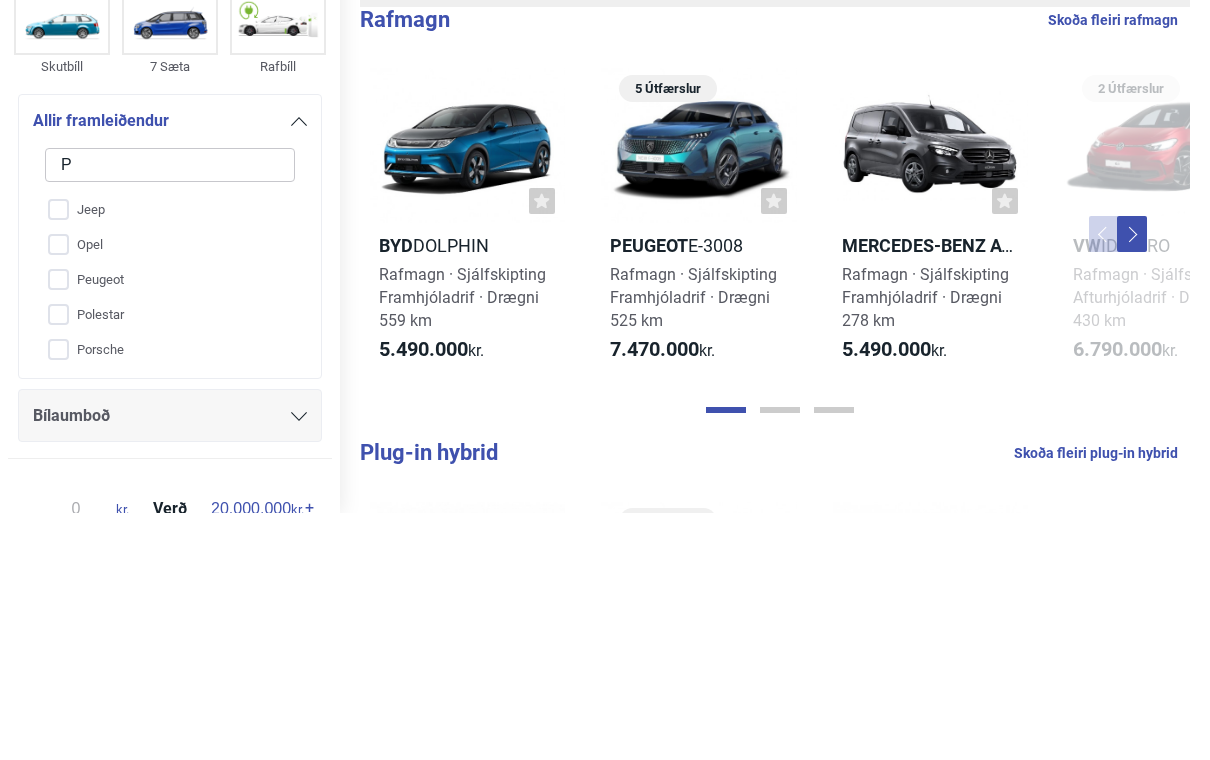 type on "Po" 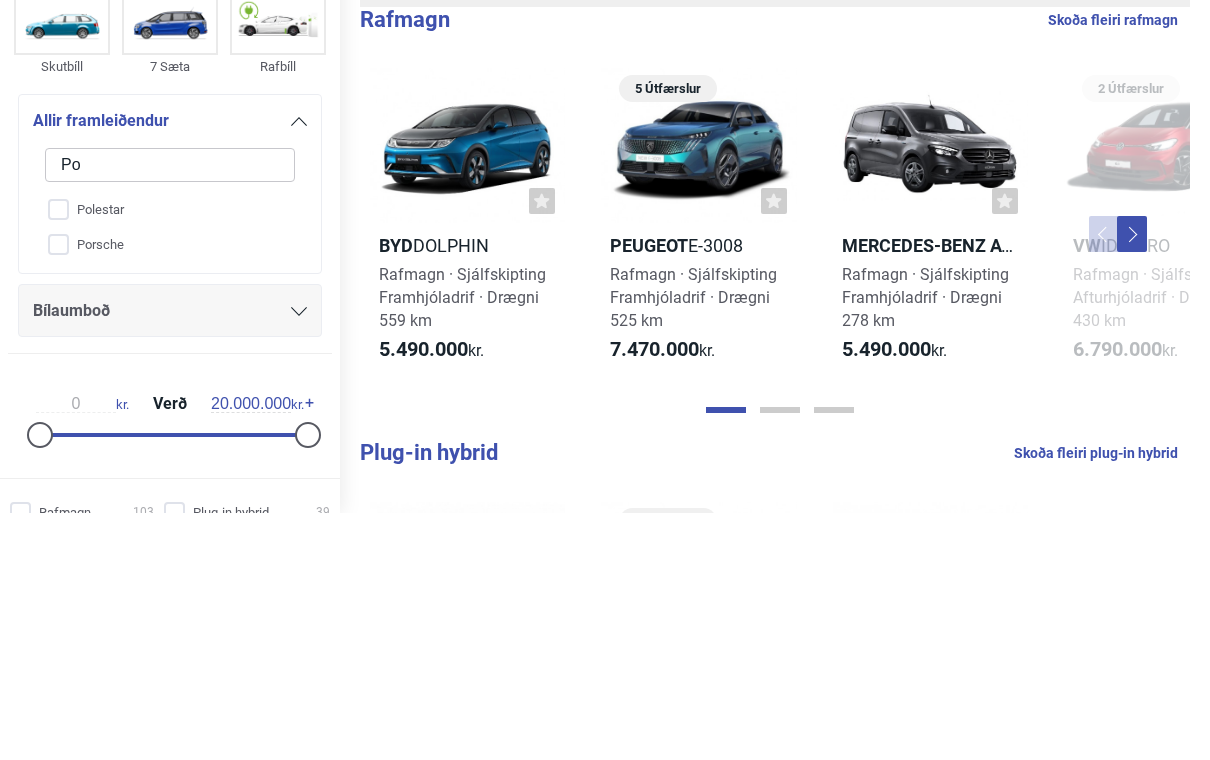 type on "Por" 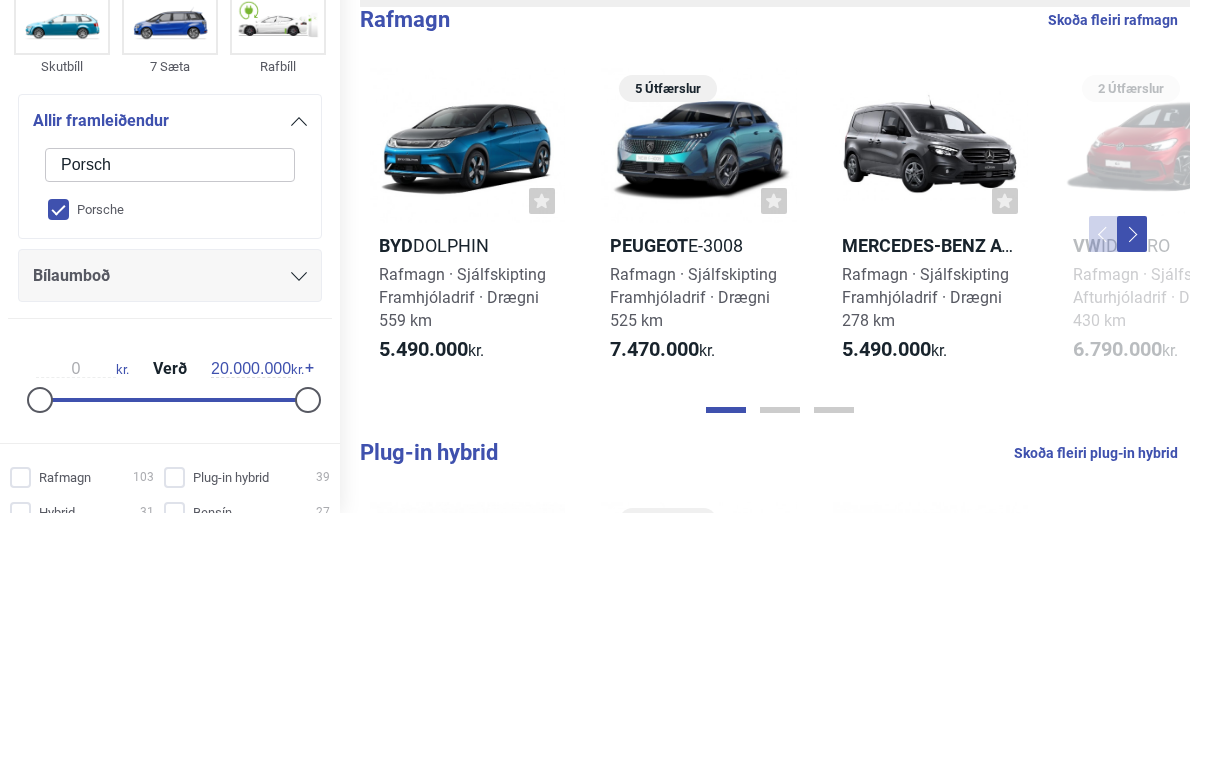 type on "Porsche" 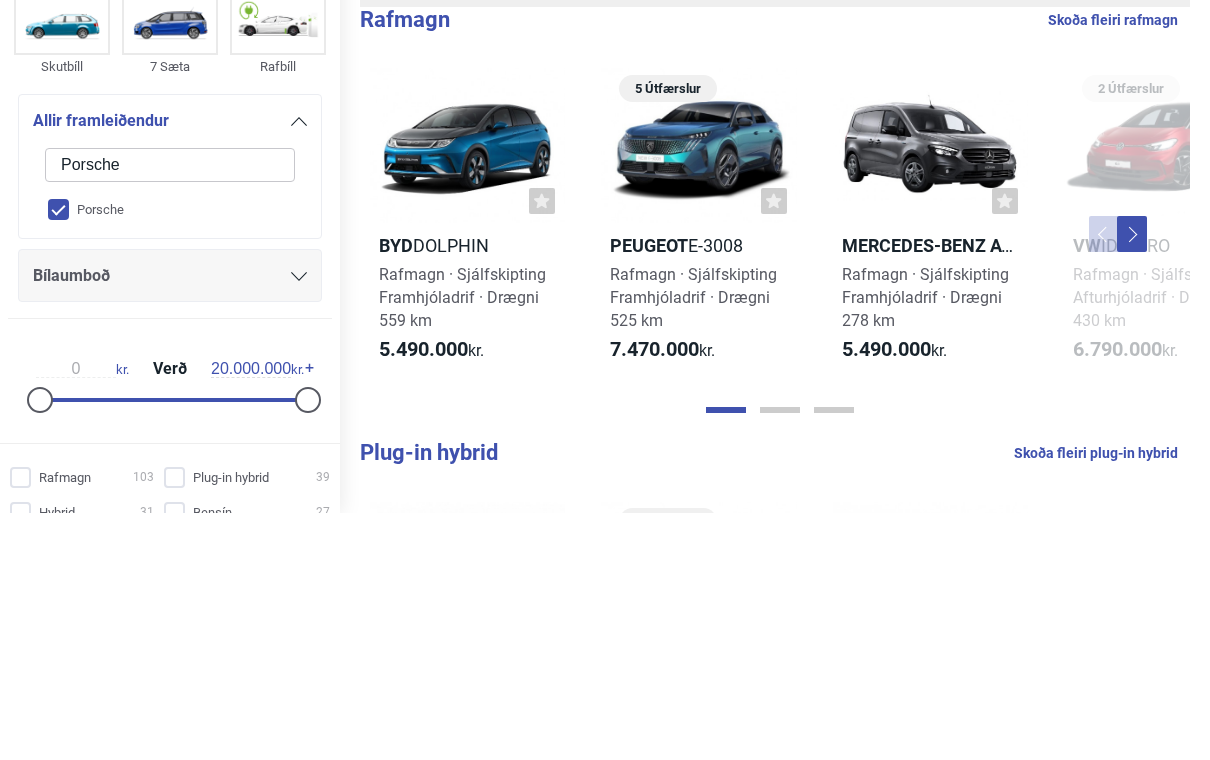 checkbox on "true" 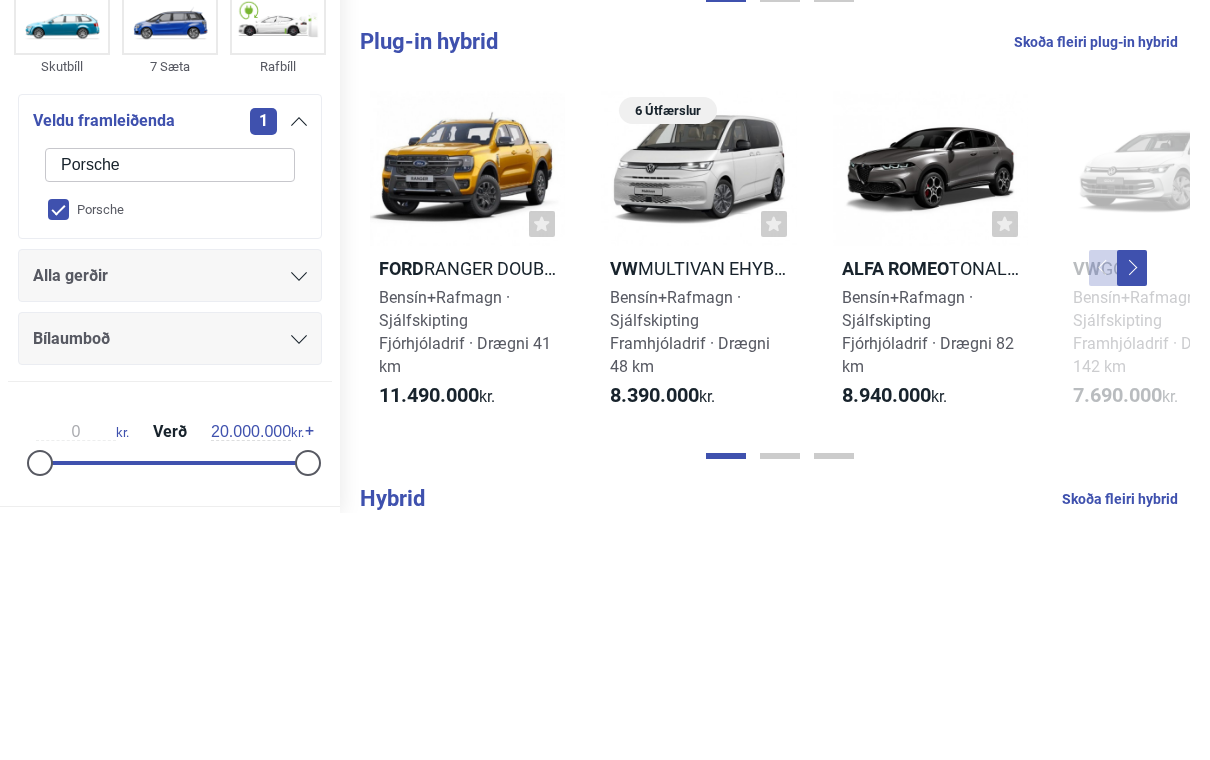 type 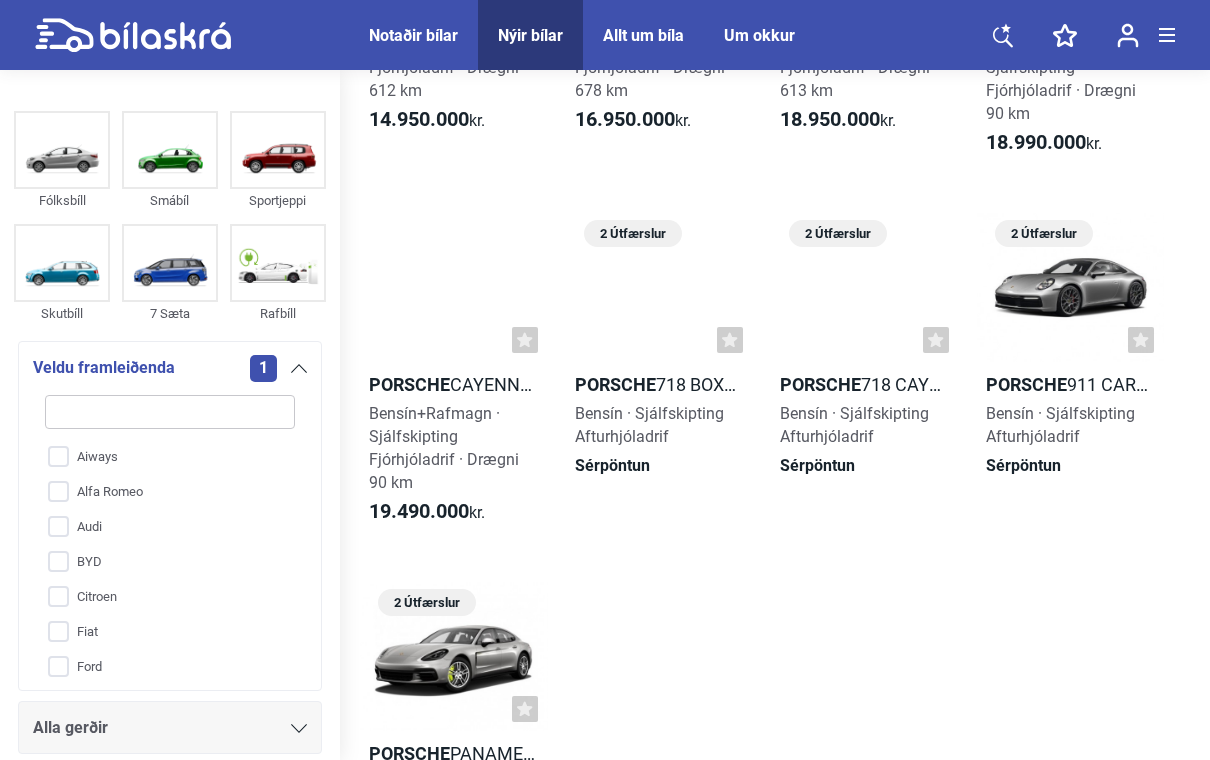 scroll, scrollTop: 342, scrollLeft: 0, axis: vertical 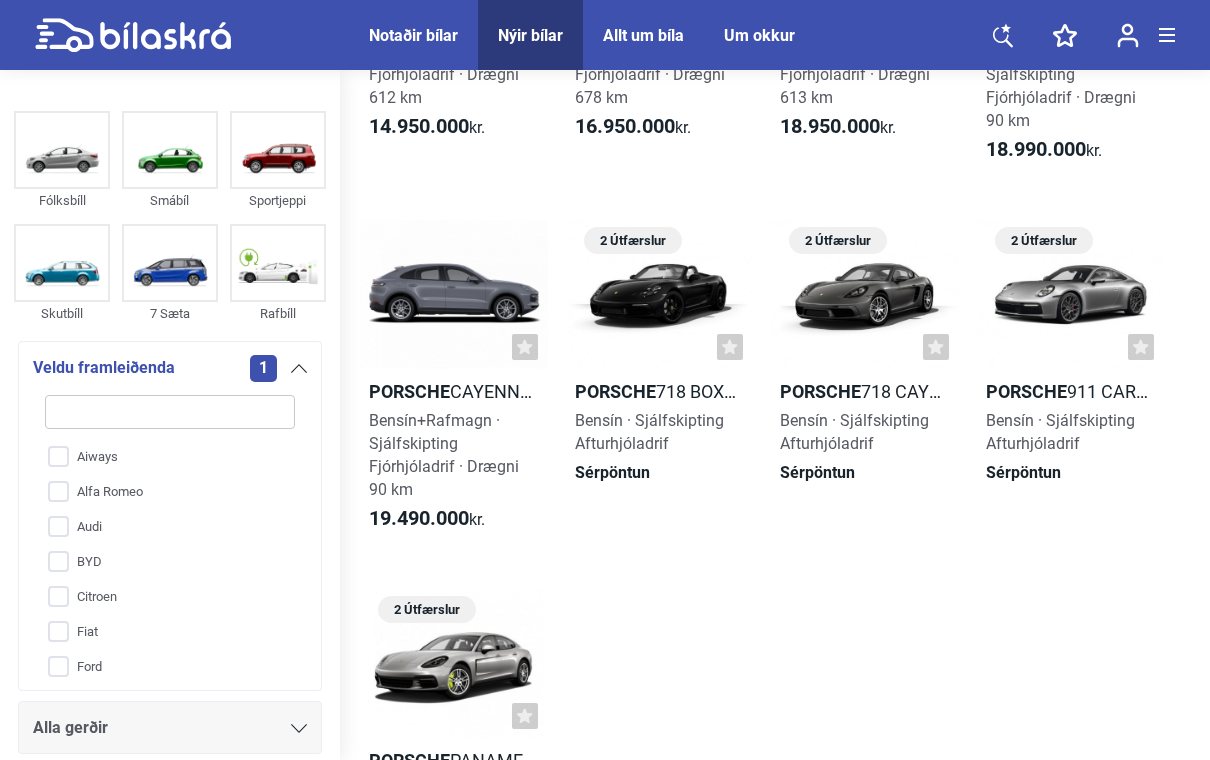 click at bounding box center (865, 295) 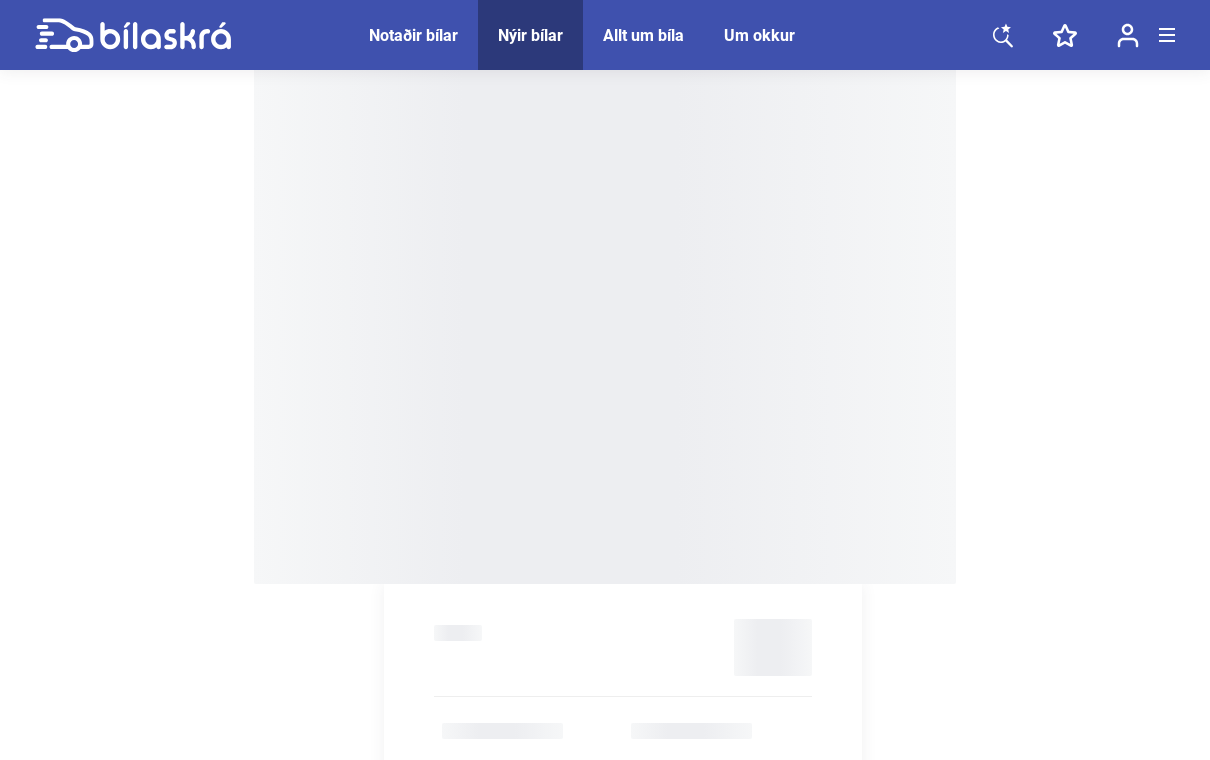scroll, scrollTop: 0, scrollLeft: 0, axis: both 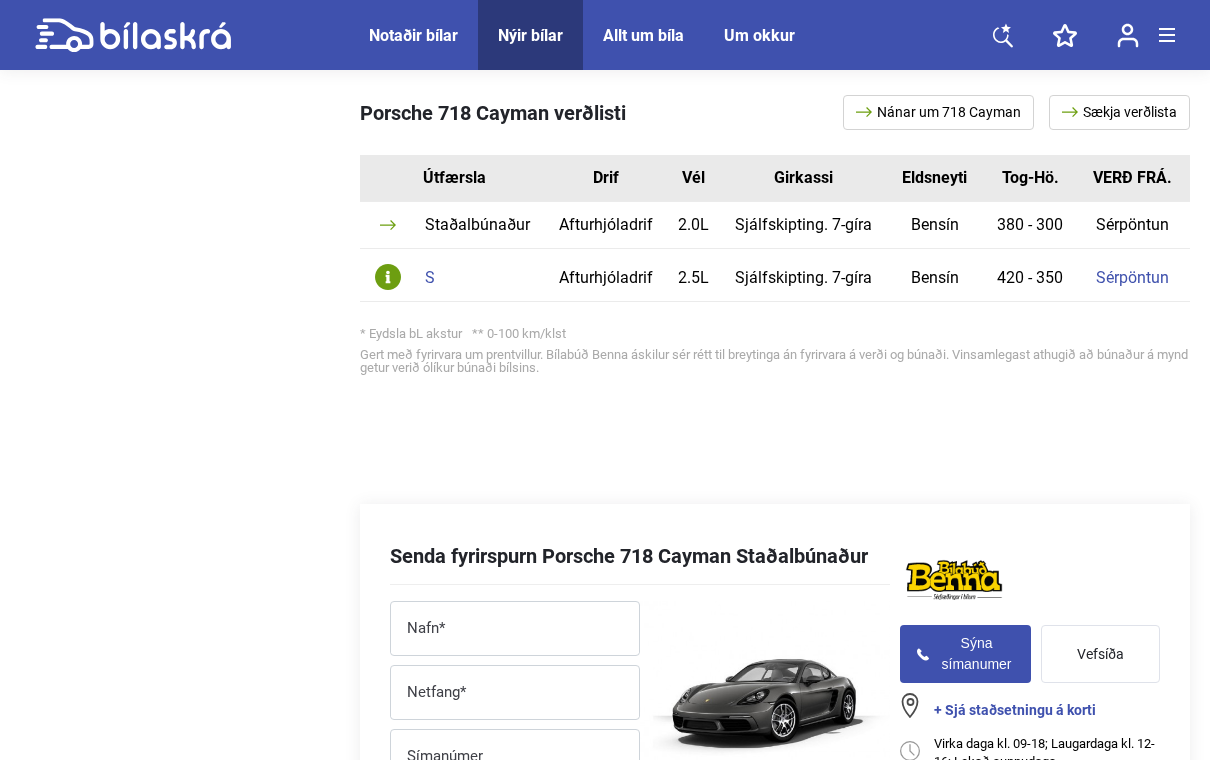 click on "Sérpöntun" at bounding box center [1132, 278] 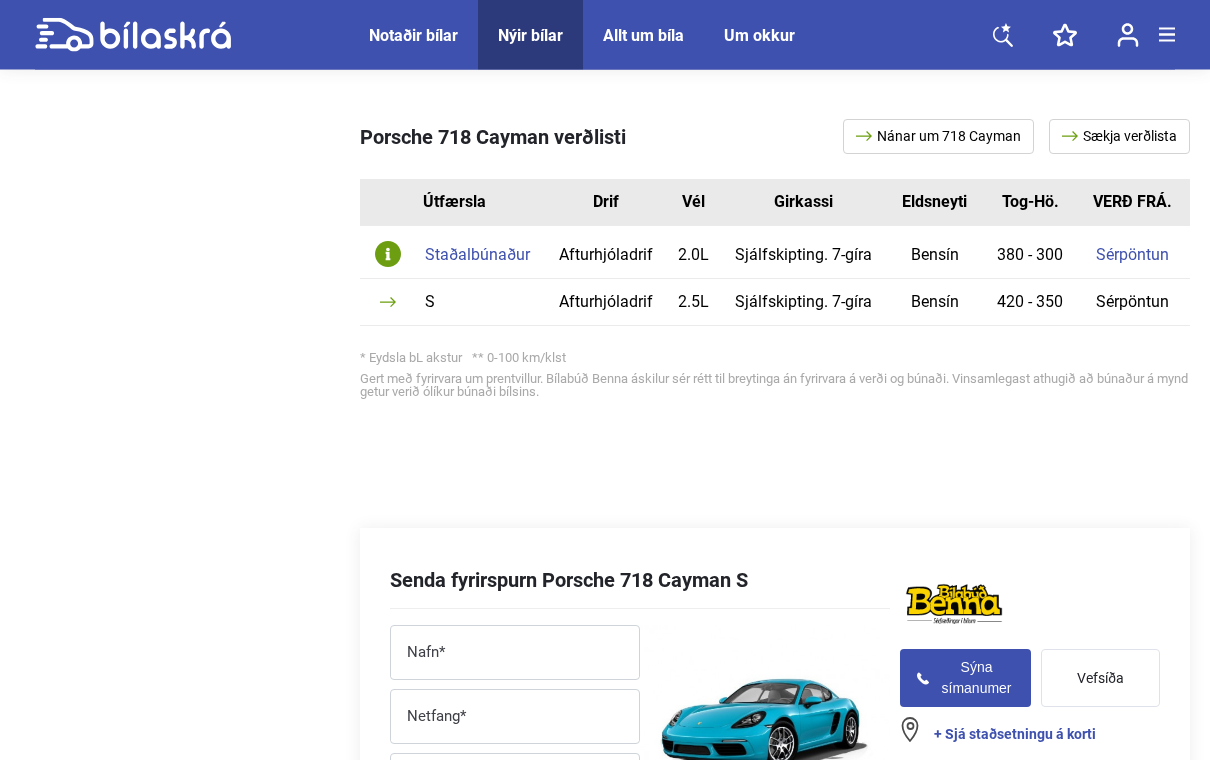 scroll, scrollTop: 804, scrollLeft: 0, axis: vertical 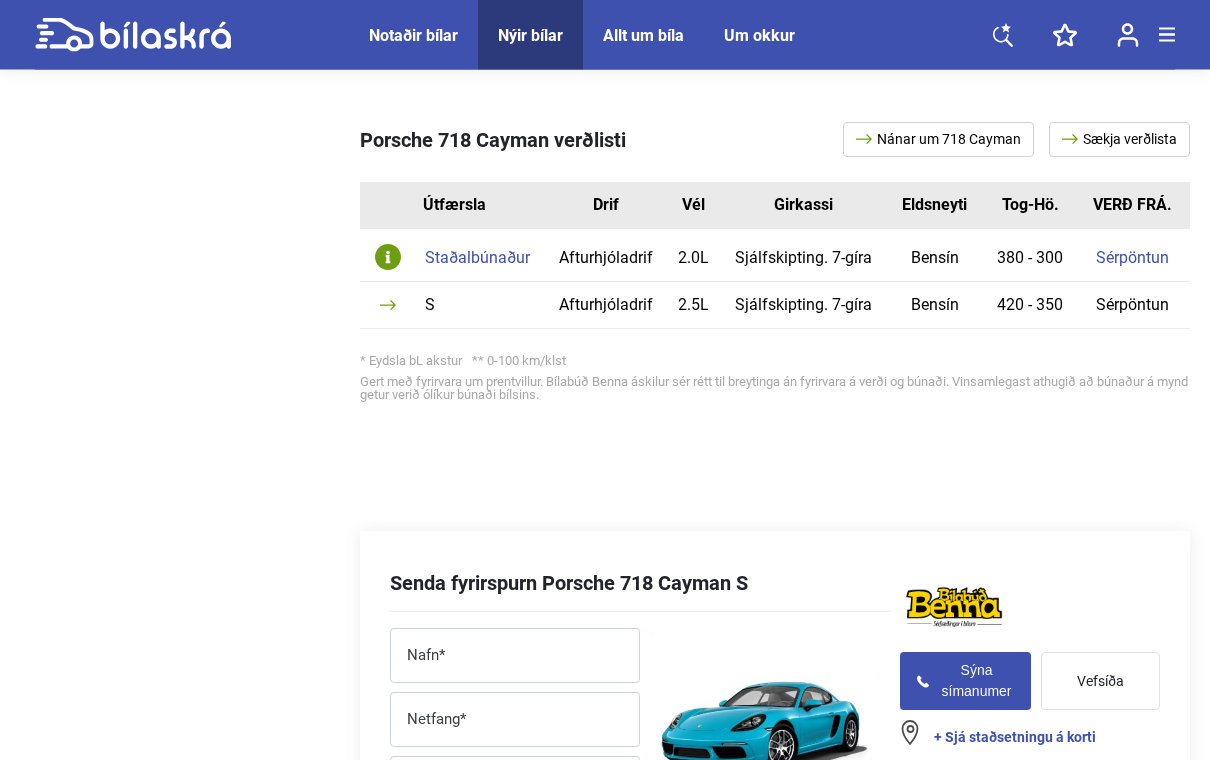 click on "Sækja verðlista" at bounding box center [1119, 140] 